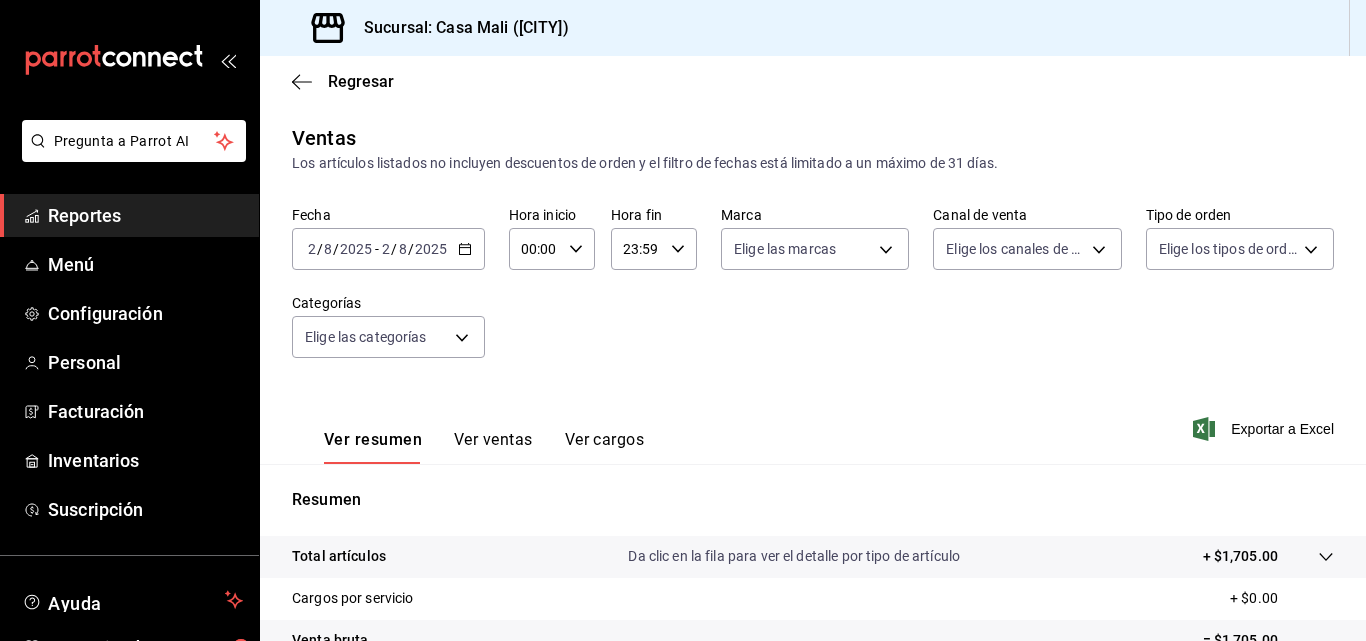 scroll, scrollTop: 0, scrollLeft: 0, axis: both 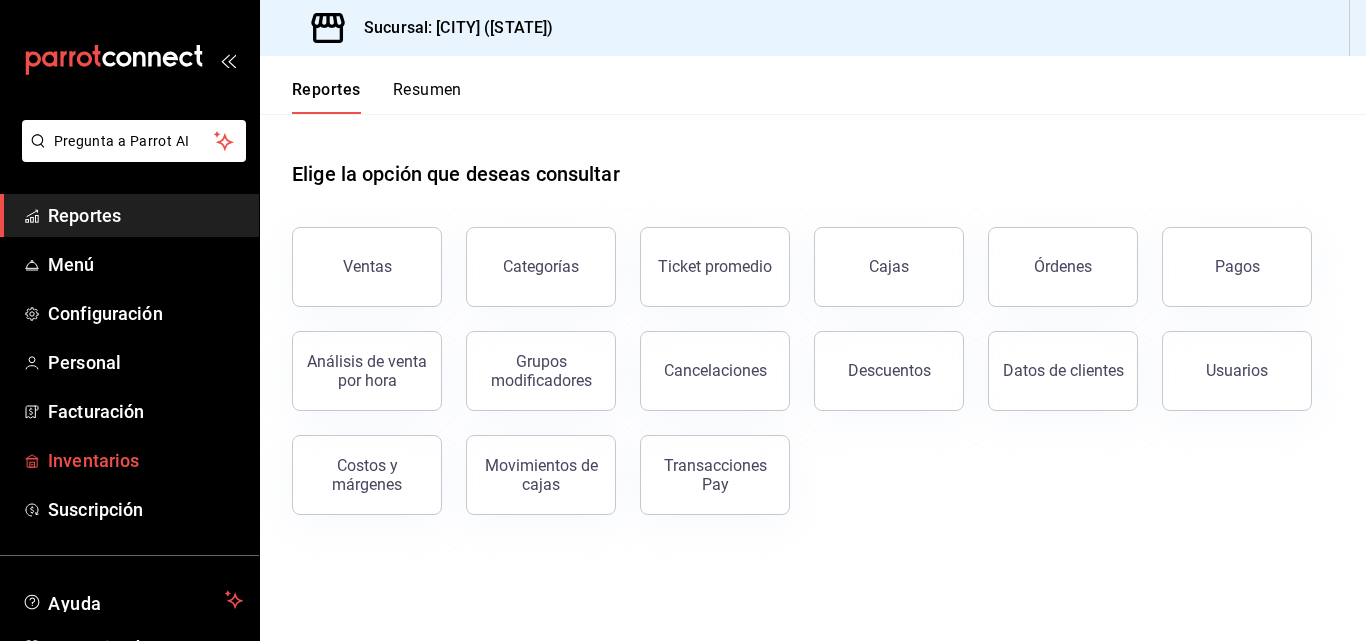 click on "Inventarios" at bounding box center [145, 460] 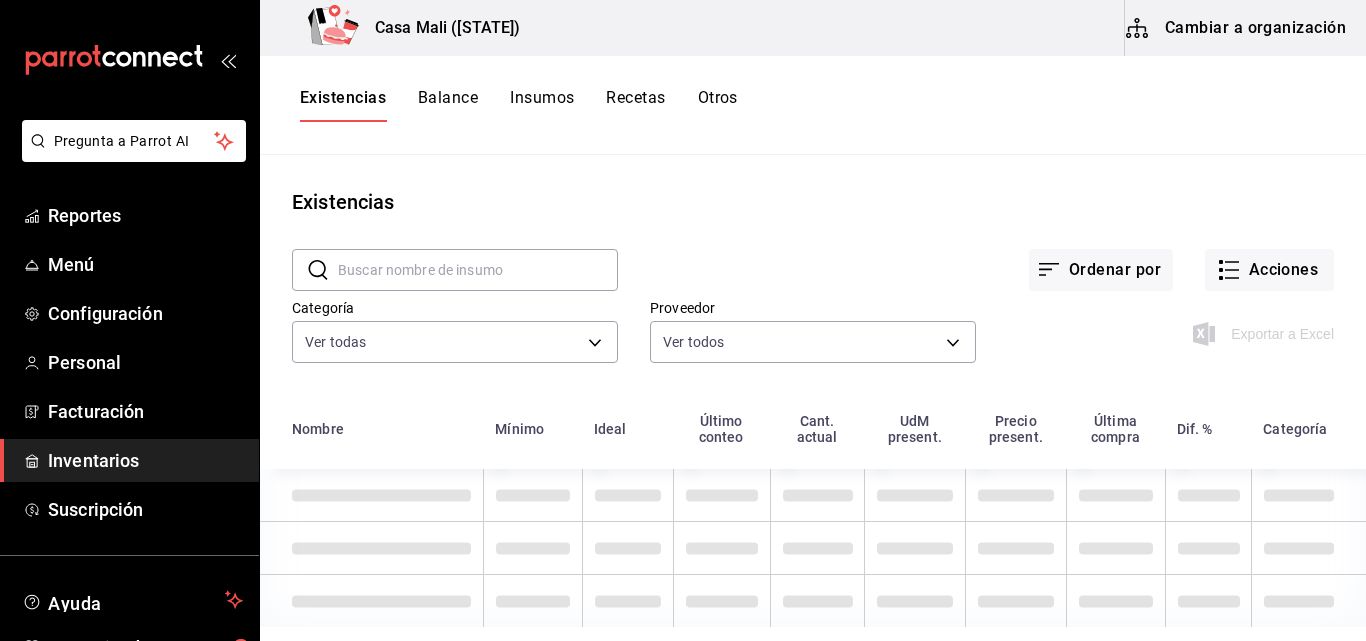 click on "Recetas" at bounding box center [635, 105] 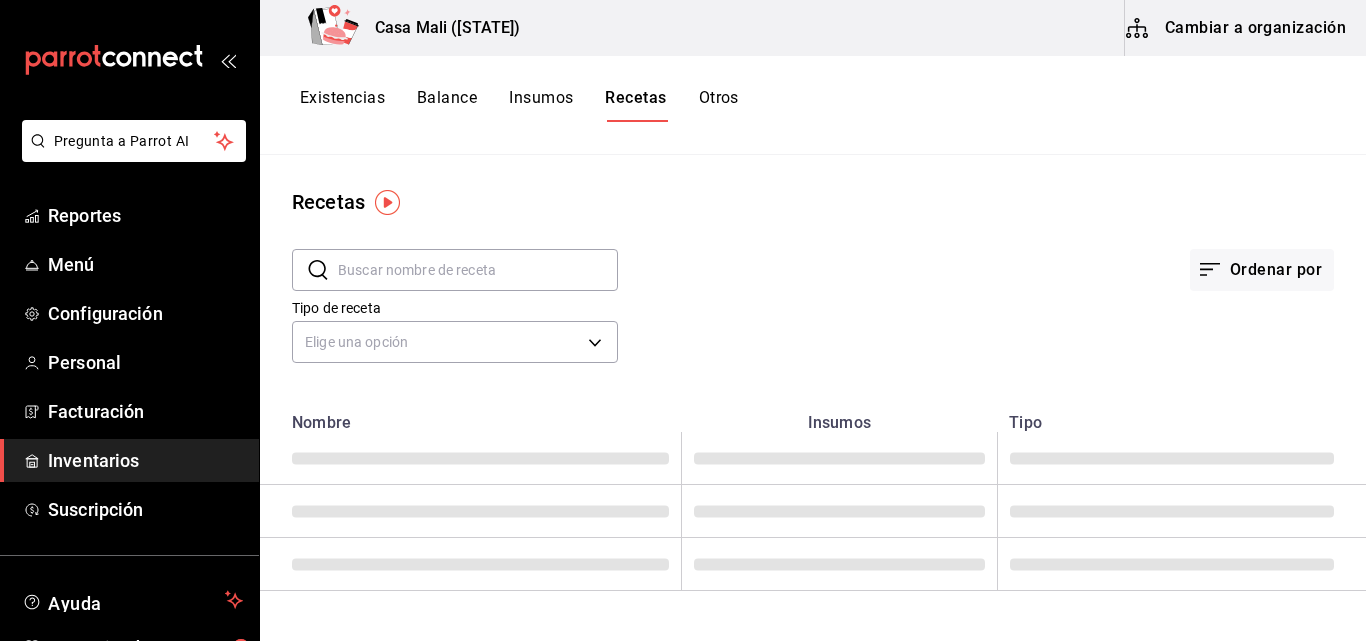click at bounding box center [478, 270] 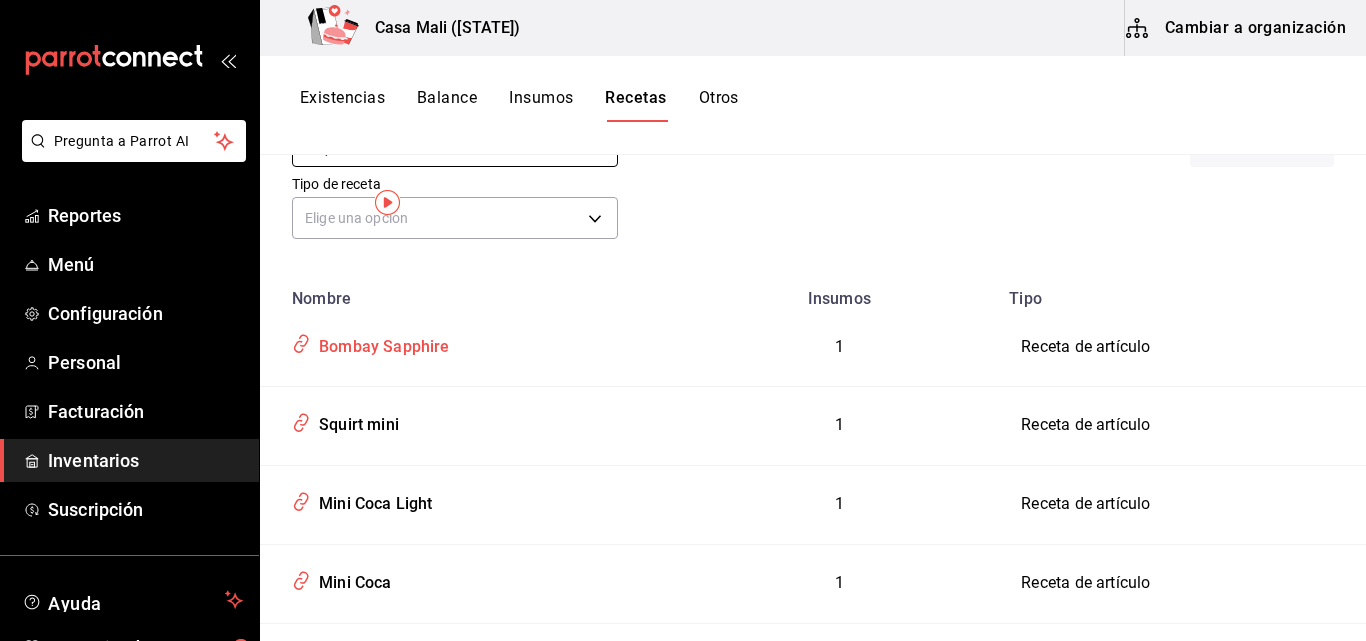 scroll, scrollTop: 0, scrollLeft: 0, axis: both 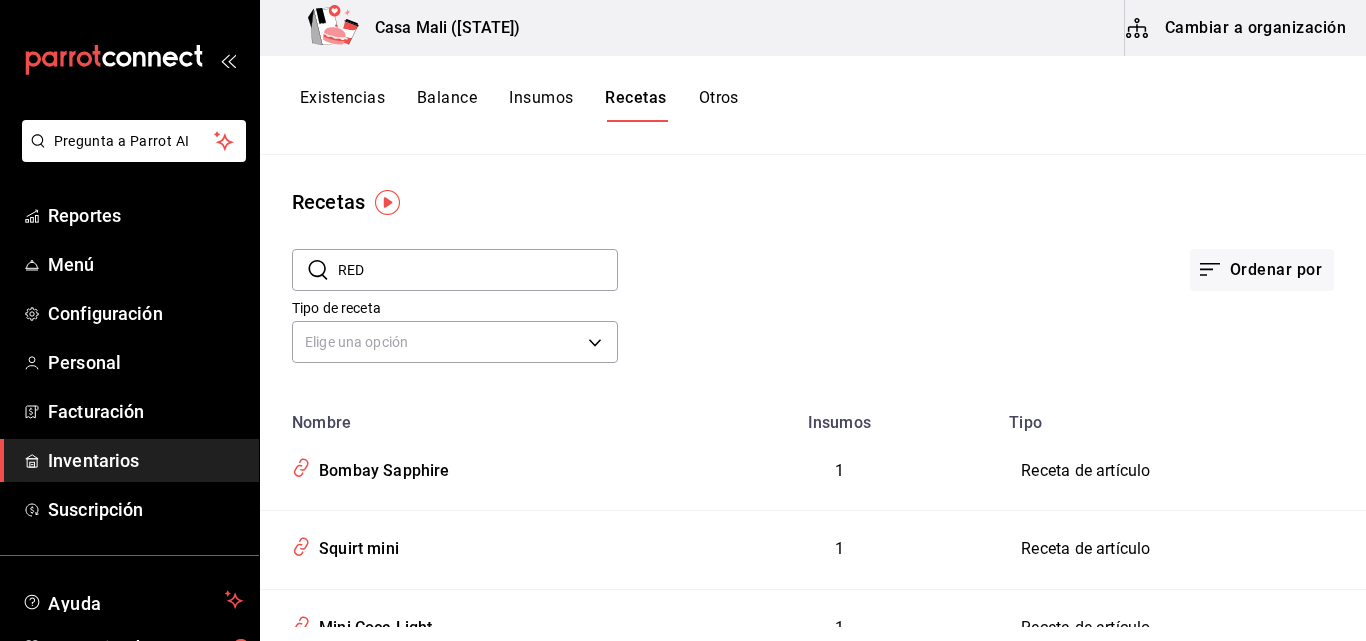 click on "RED" at bounding box center (478, 270) 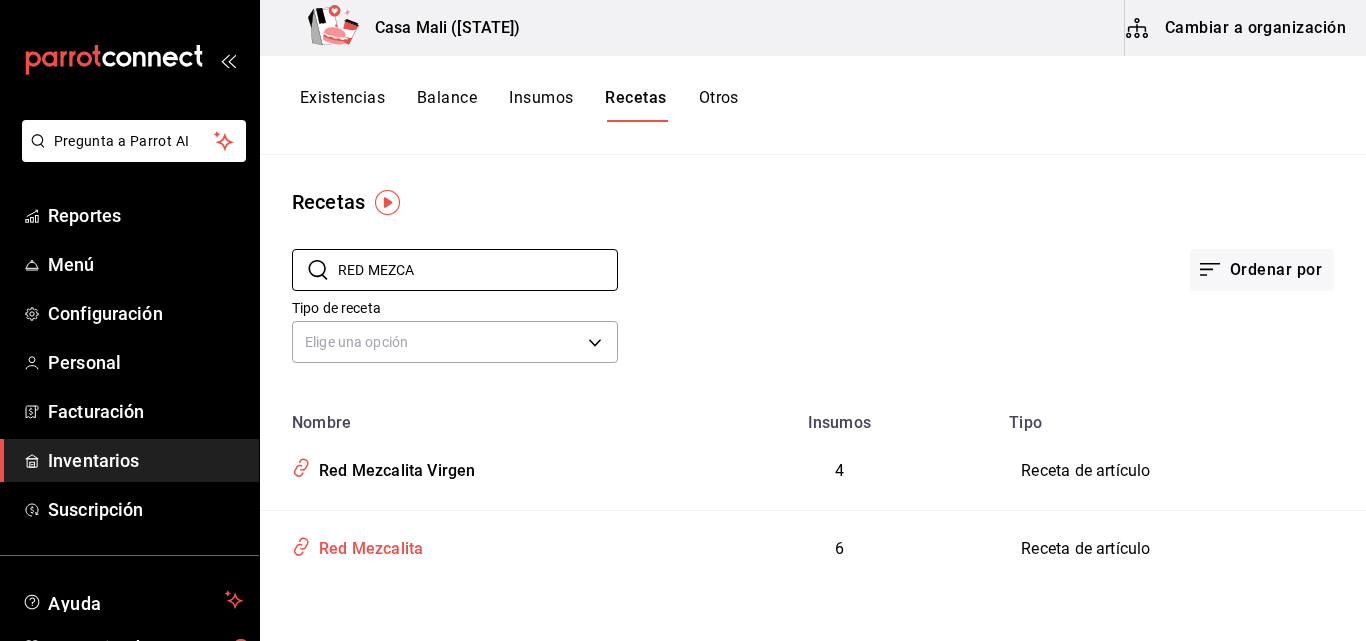 type on "RED MEZCA" 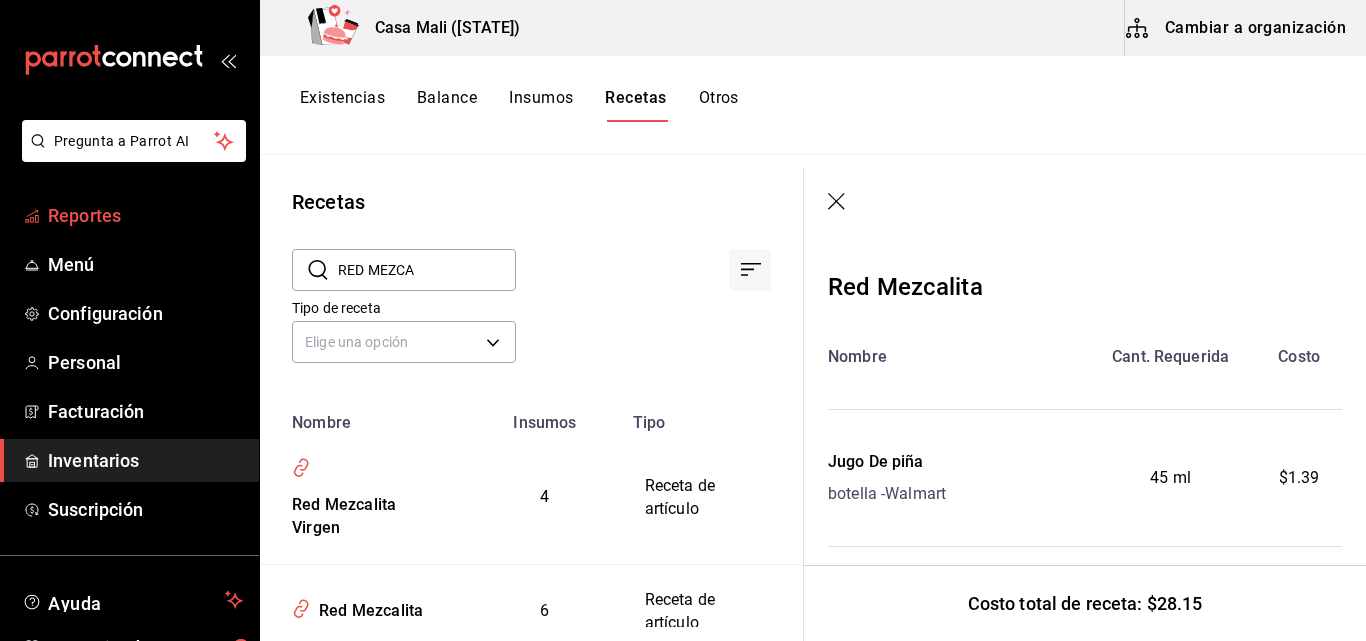 click on "Reportes" at bounding box center [145, 215] 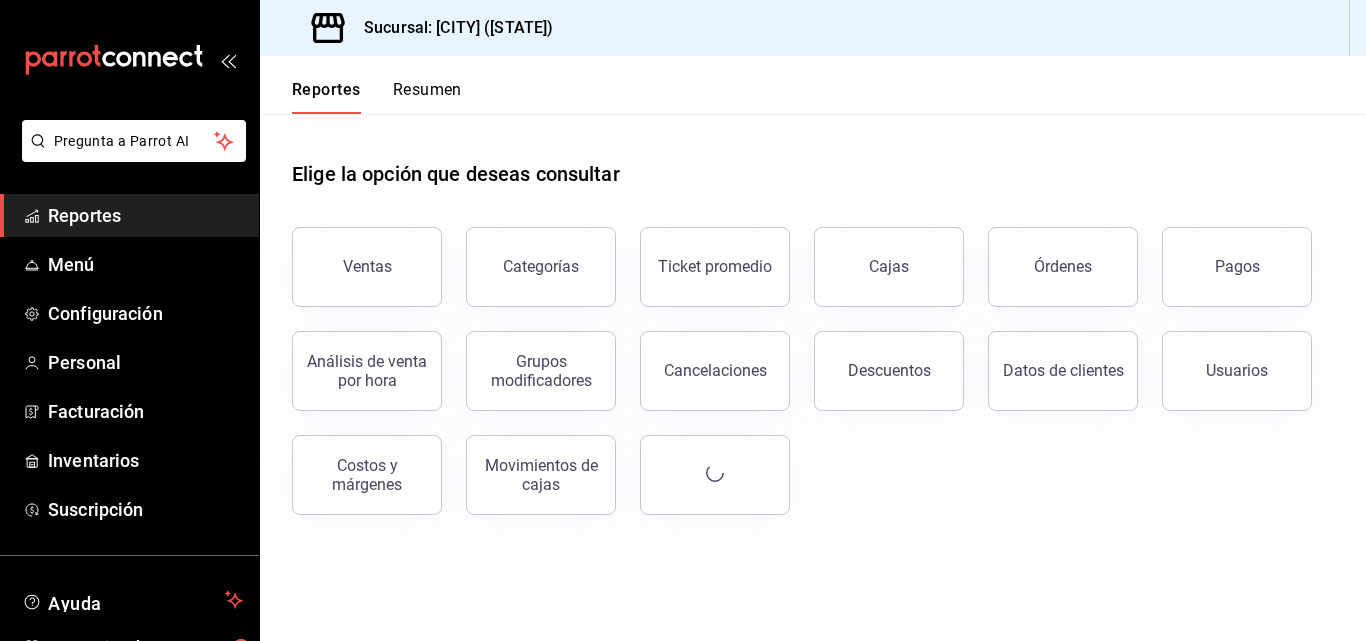 click on "Ventas" at bounding box center (367, 267) 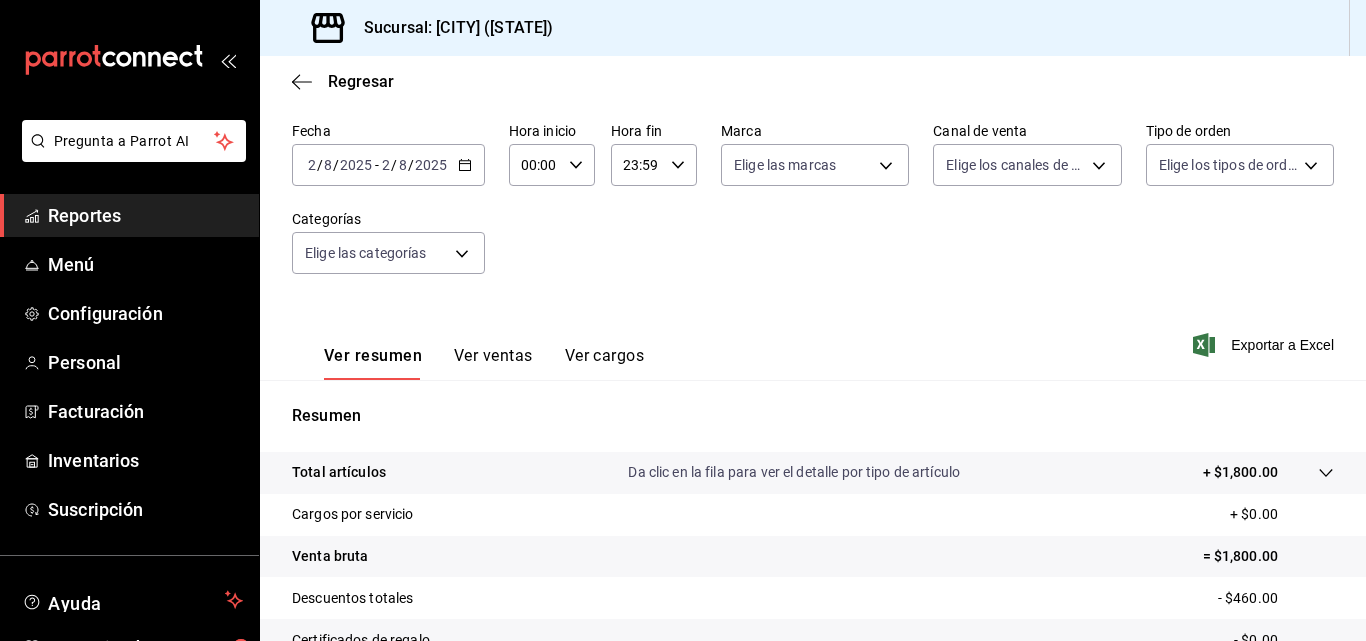 scroll, scrollTop: 300, scrollLeft: 0, axis: vertical 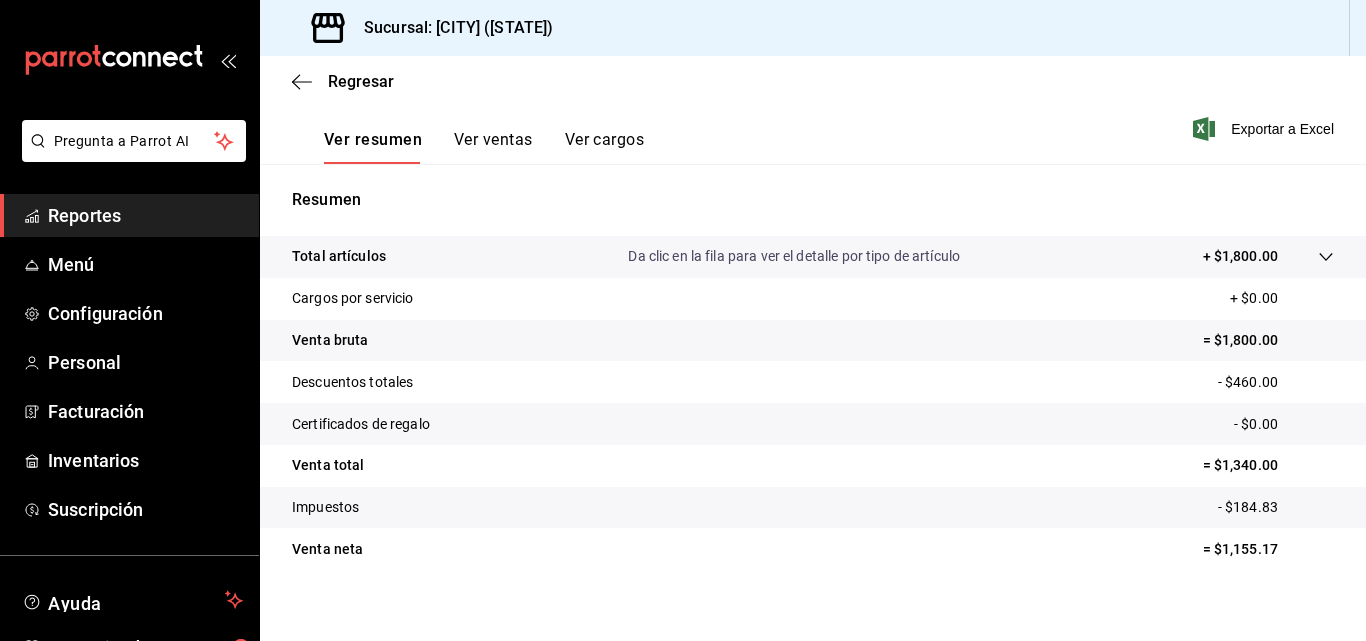 click on "Ver ventas" at bounding box center (493, 147) 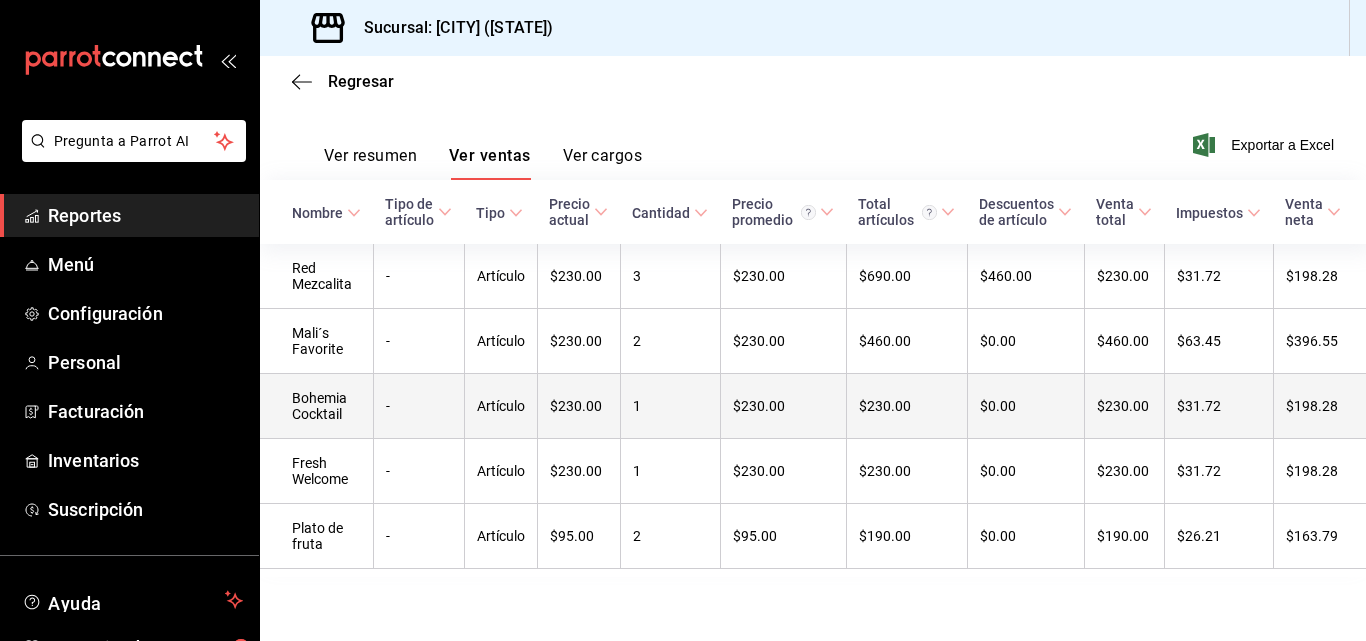 scroll, scrollTop: 311, scrollLeft: 0, axis: vertical 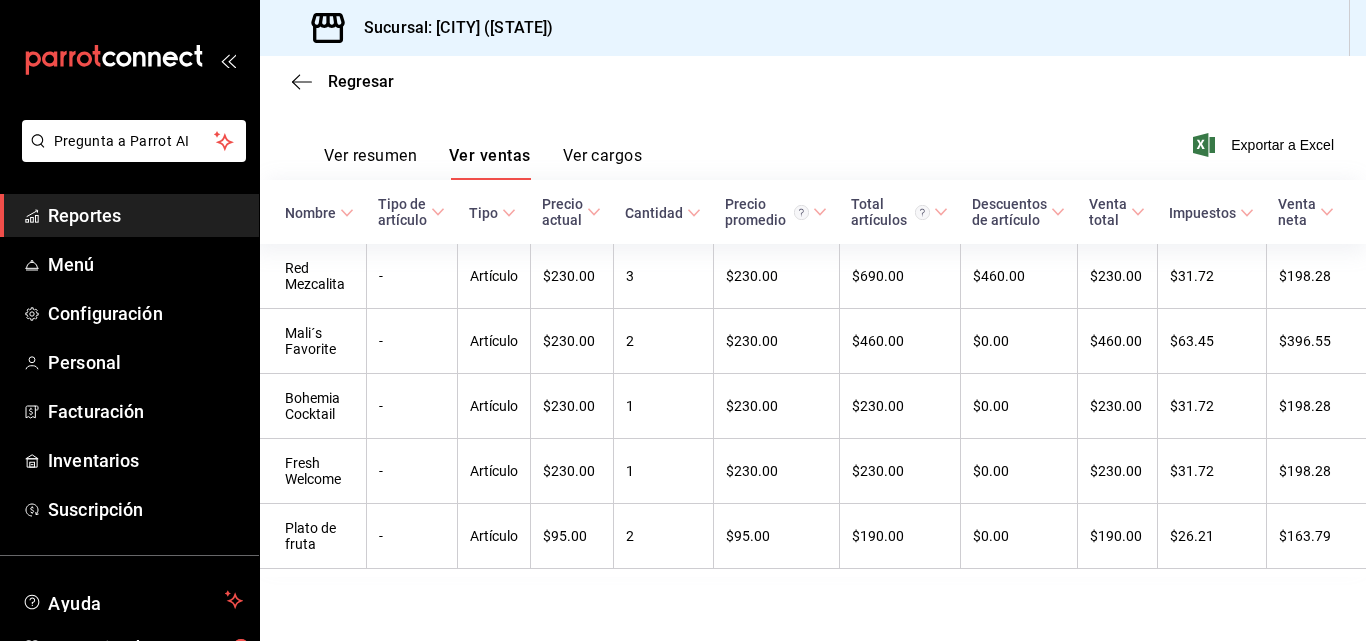 click on "Reportes" at bounding box center (145, 215) 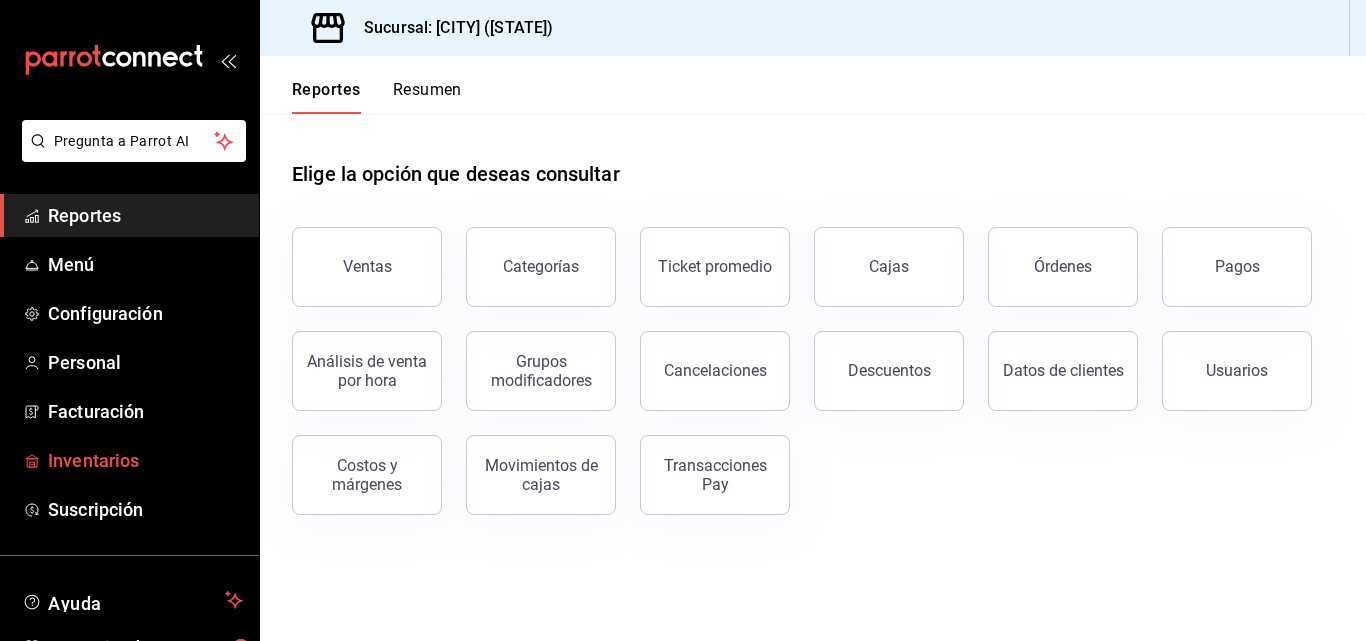 click on "Inventarios" at bounding box center [145, 460] 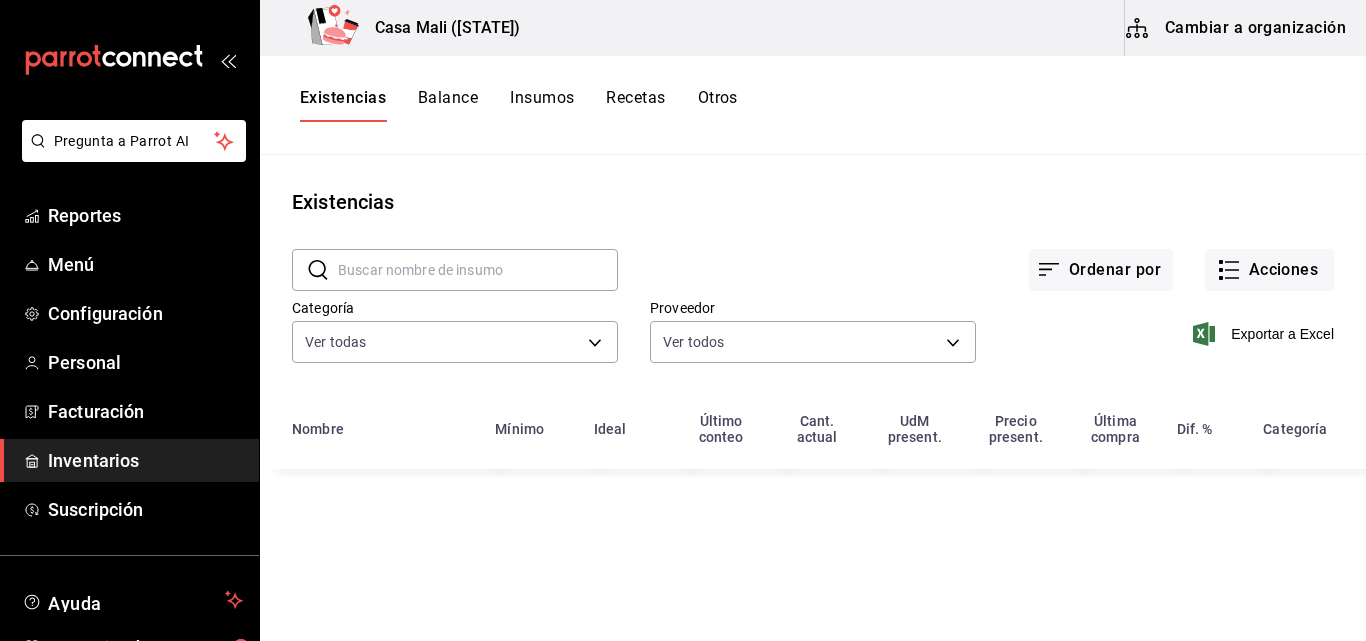 click on "Recetas" at bounding box center (635, 105) 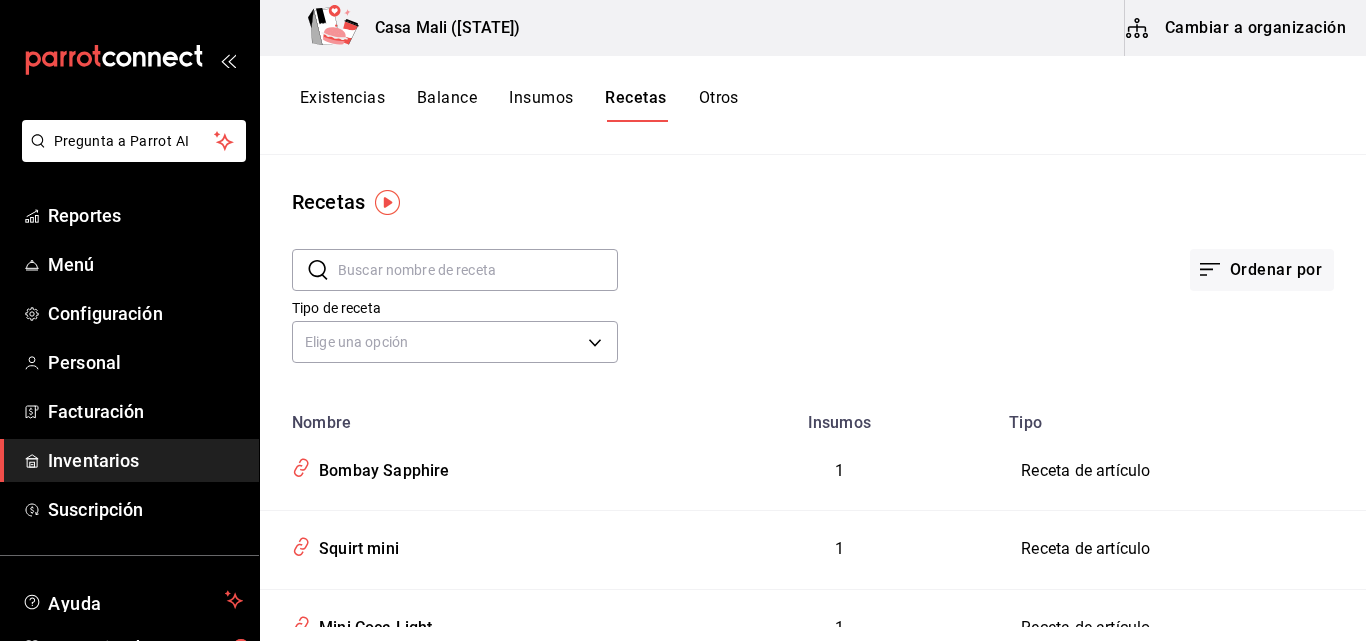 click at bounding box center (478, 270) 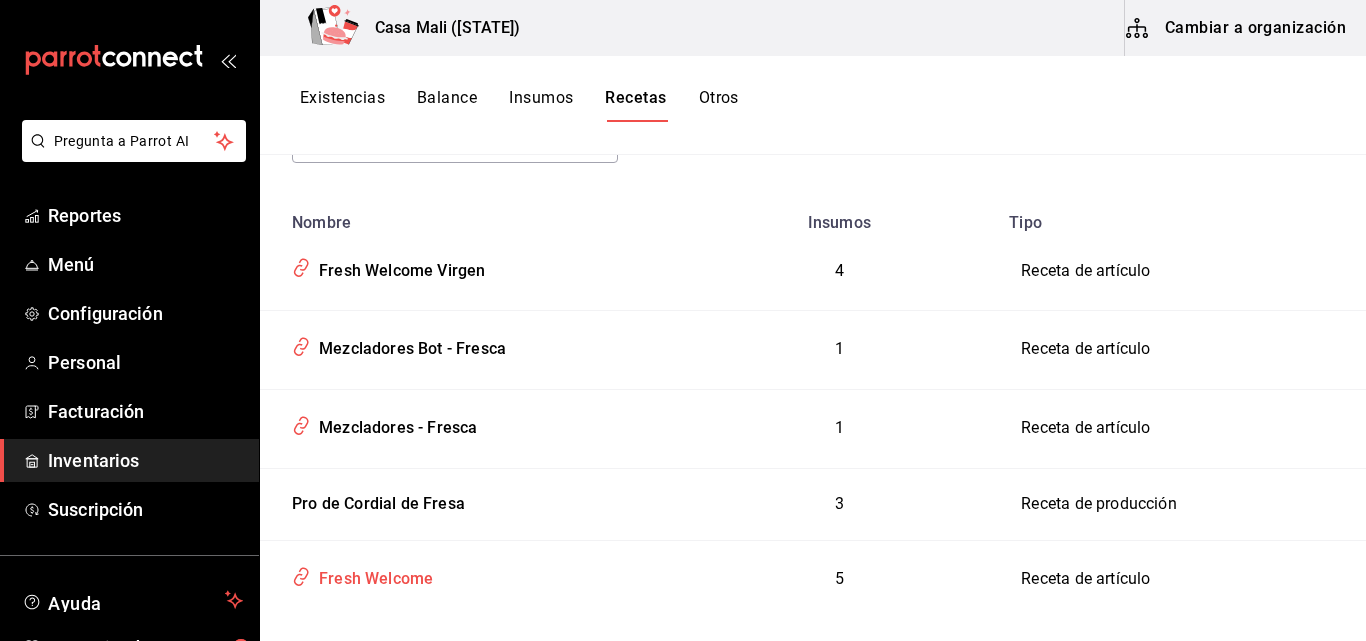 scroll, scrollTop: 231, scrollLeft: 0, axis: vertical 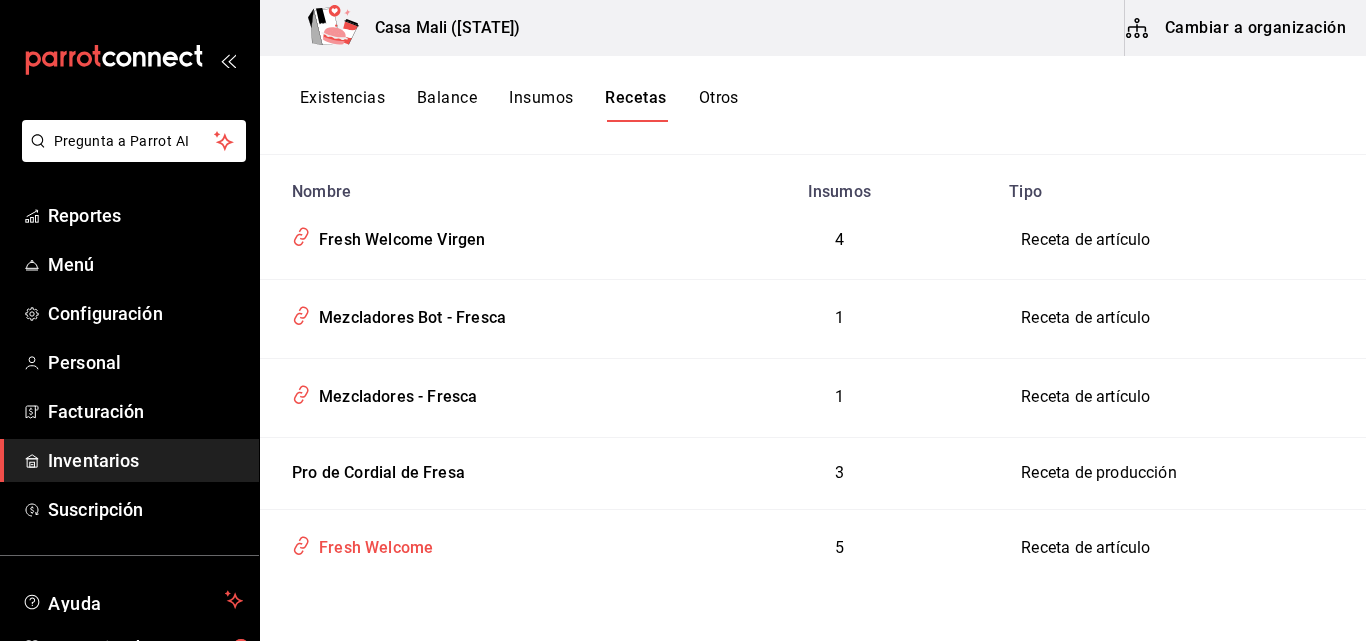 click on "Fresh Welcome" at bounding box center [372, 544] 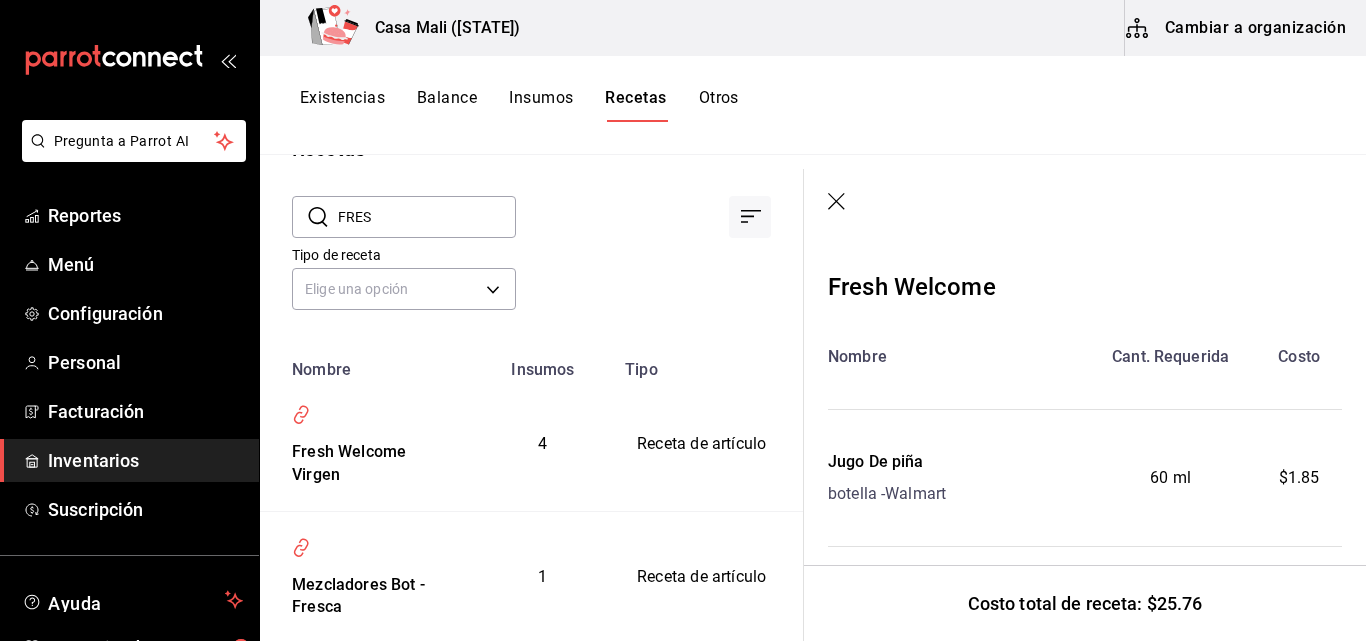 scroll, scrollTop: 0, scrollLeft: 0, axis: both 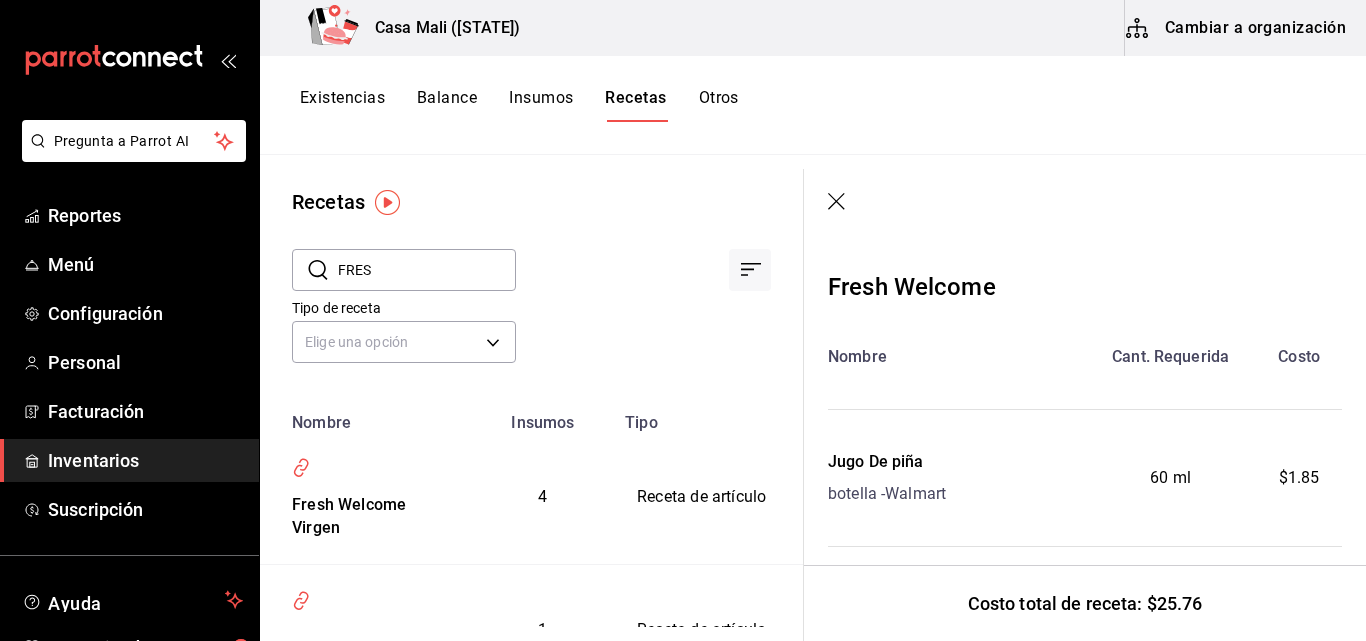 drag, startPoint x: 400, startPoint y: 273, endPoint x: 339, endPoint y: 288, distance: 62.817196 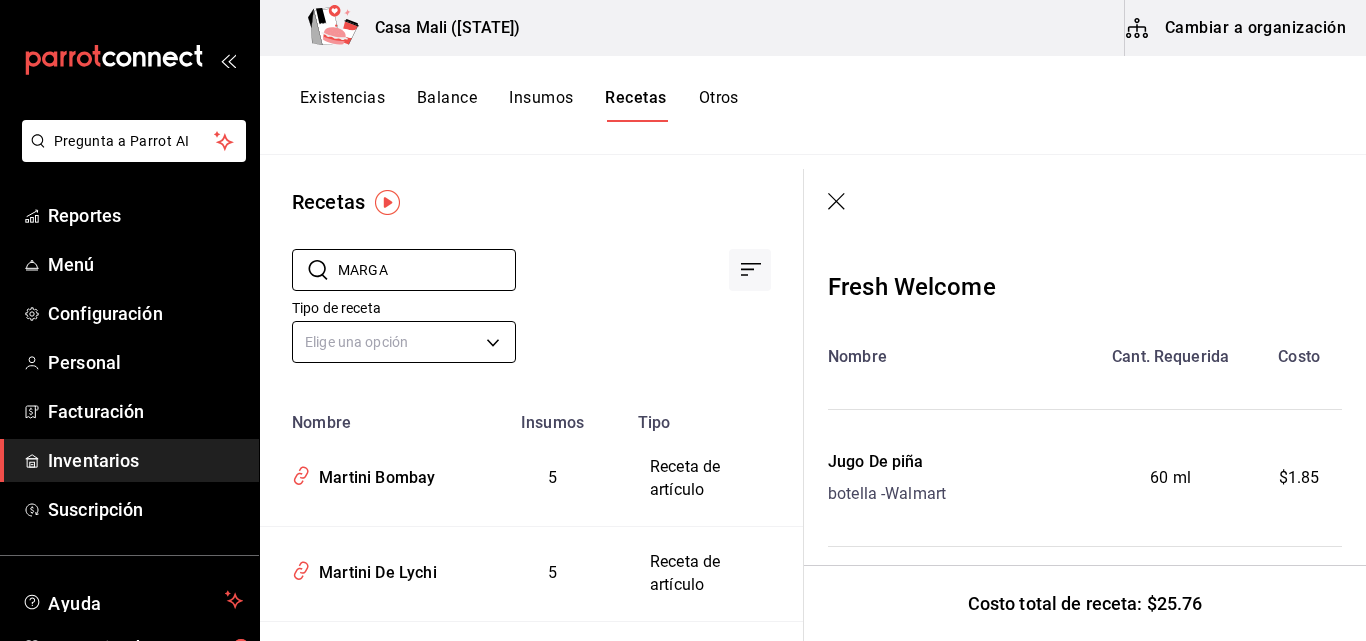 type on "MARGARITA HOJA" 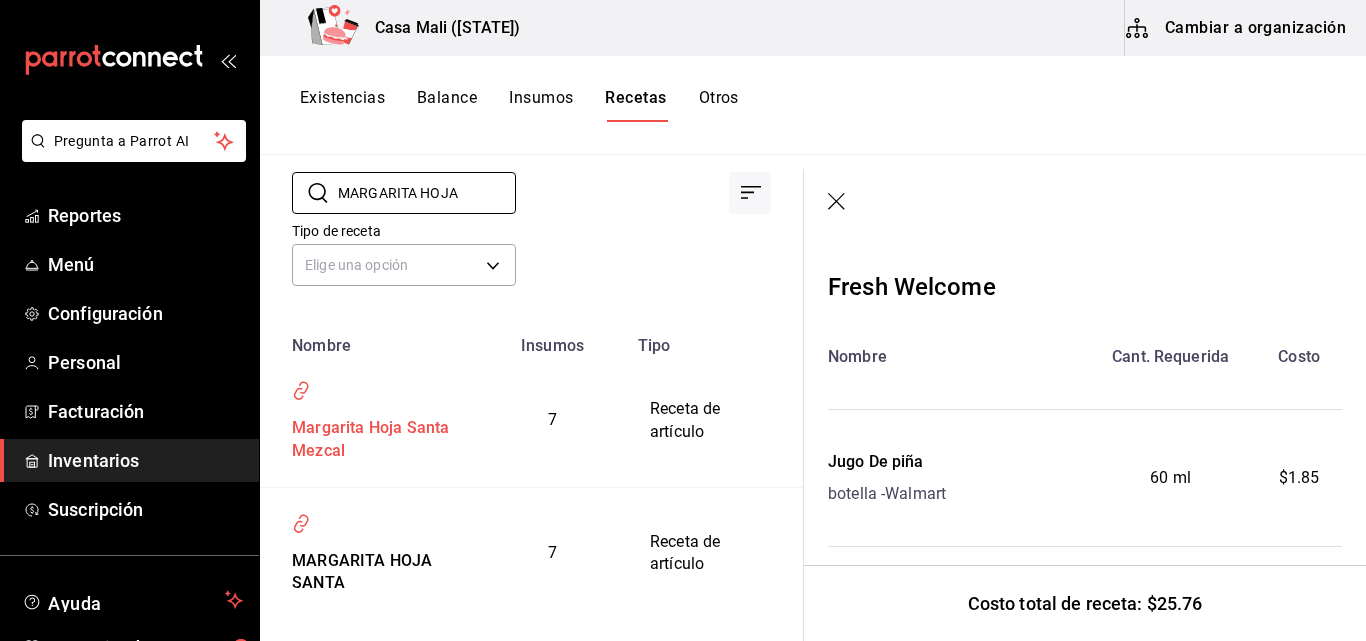 scroll, scrollTop: 100, scrollLeft: 0, axis: vertical 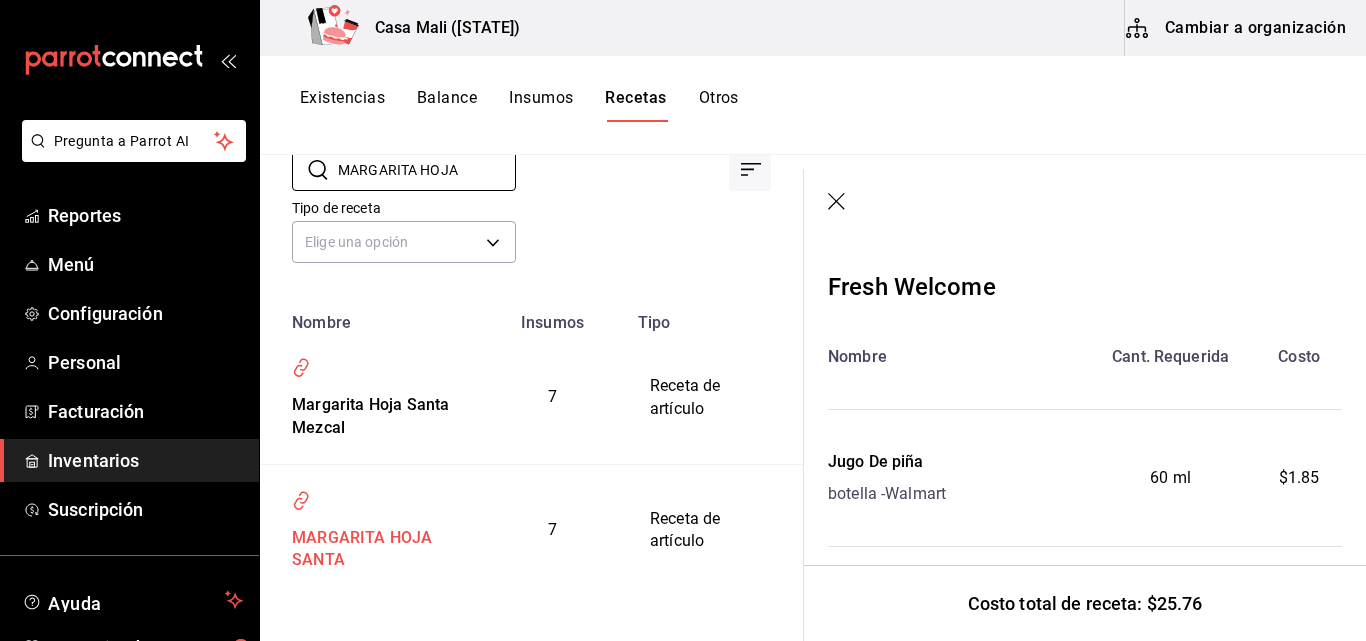 click on "MARGARITA HOJA SANTA" at bounding box center (369, 546) 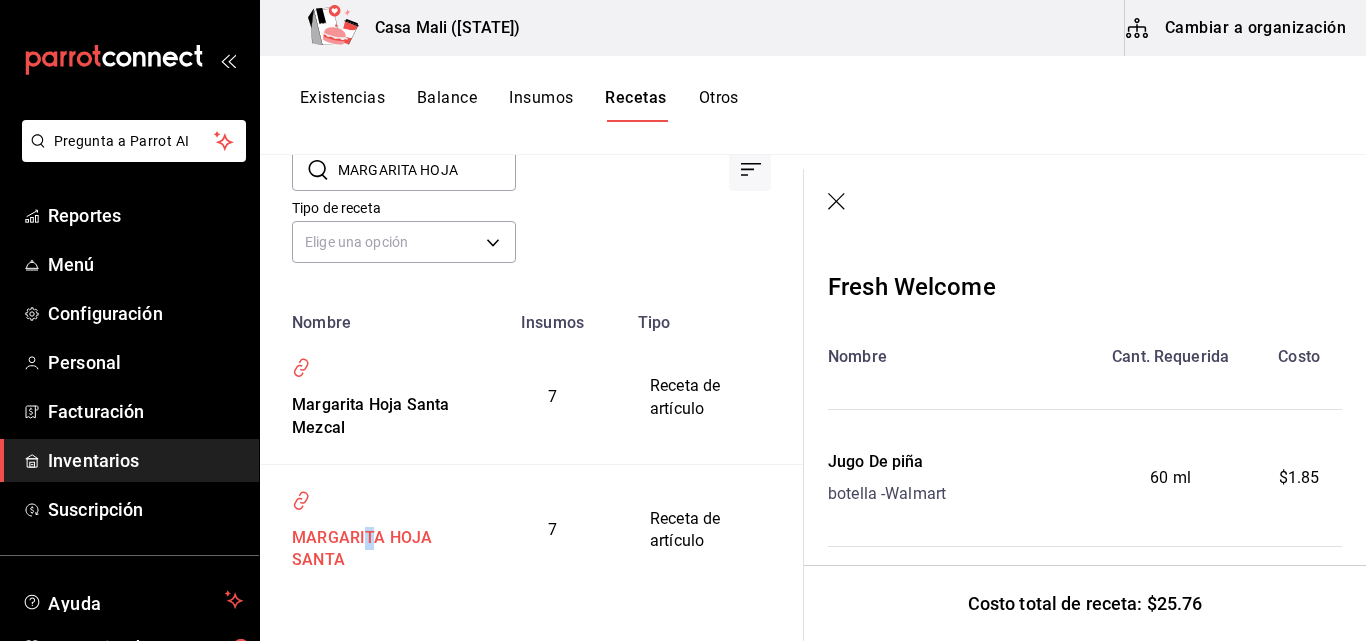 click on "MARGARITA HOJA SANTA" at bounding box center [369, 546] 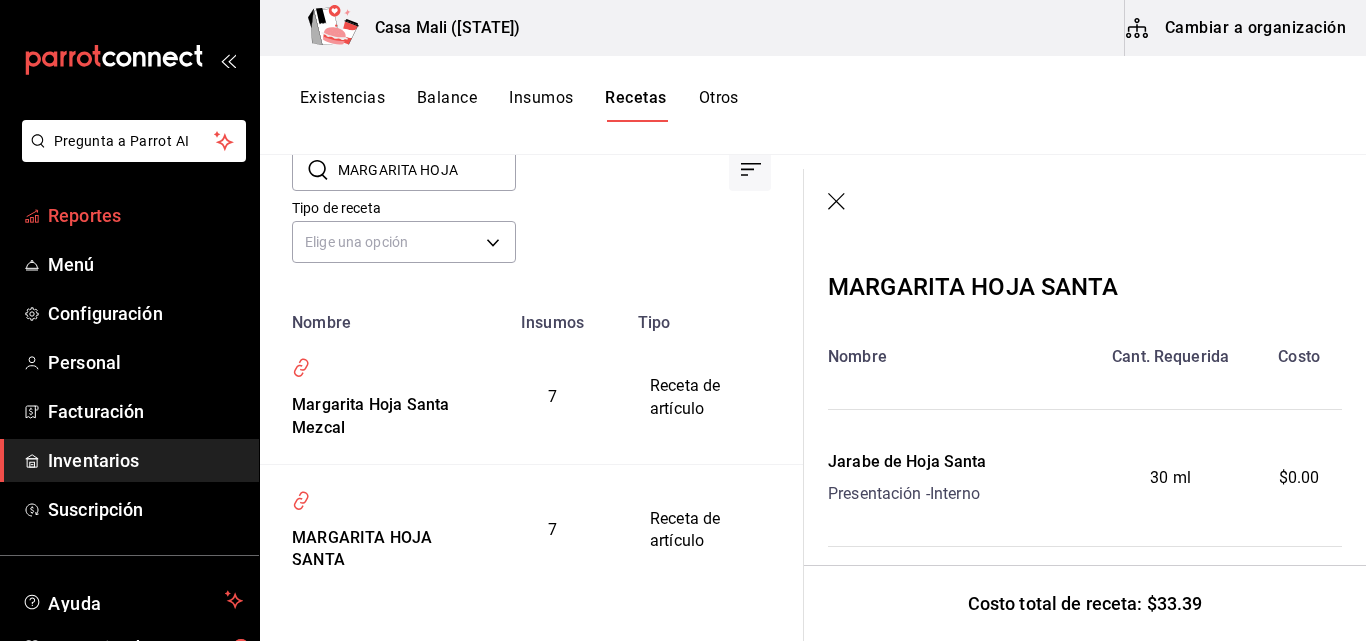 click on "Reportes" at bounding box center [145, 215] 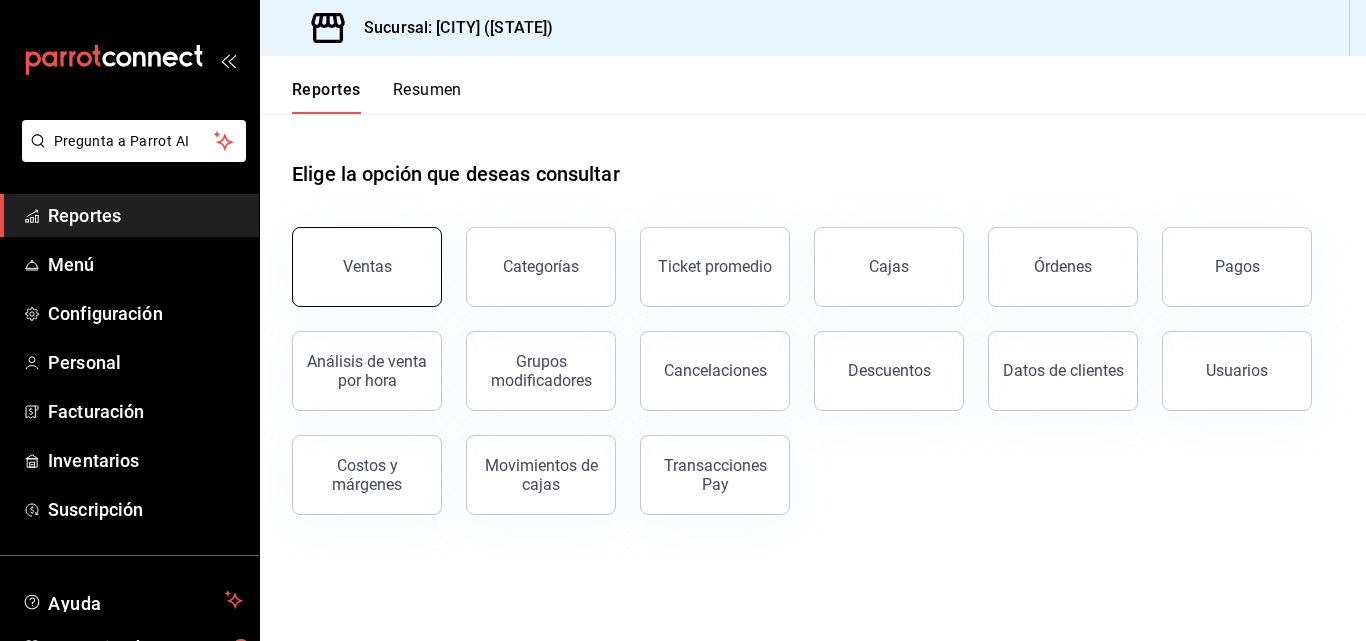 click on "Ventas" at bounding box center [367, 267] 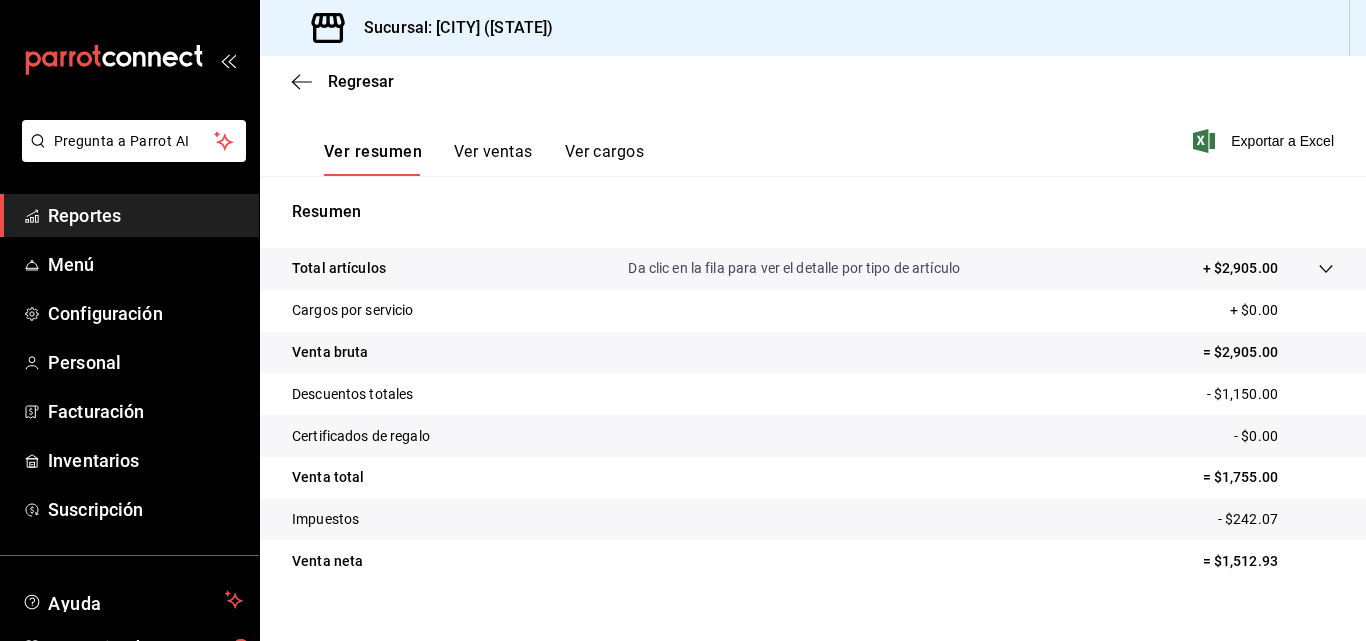 scroll, scrollTop: 300, scrollLeft: 0, axis: vertical 